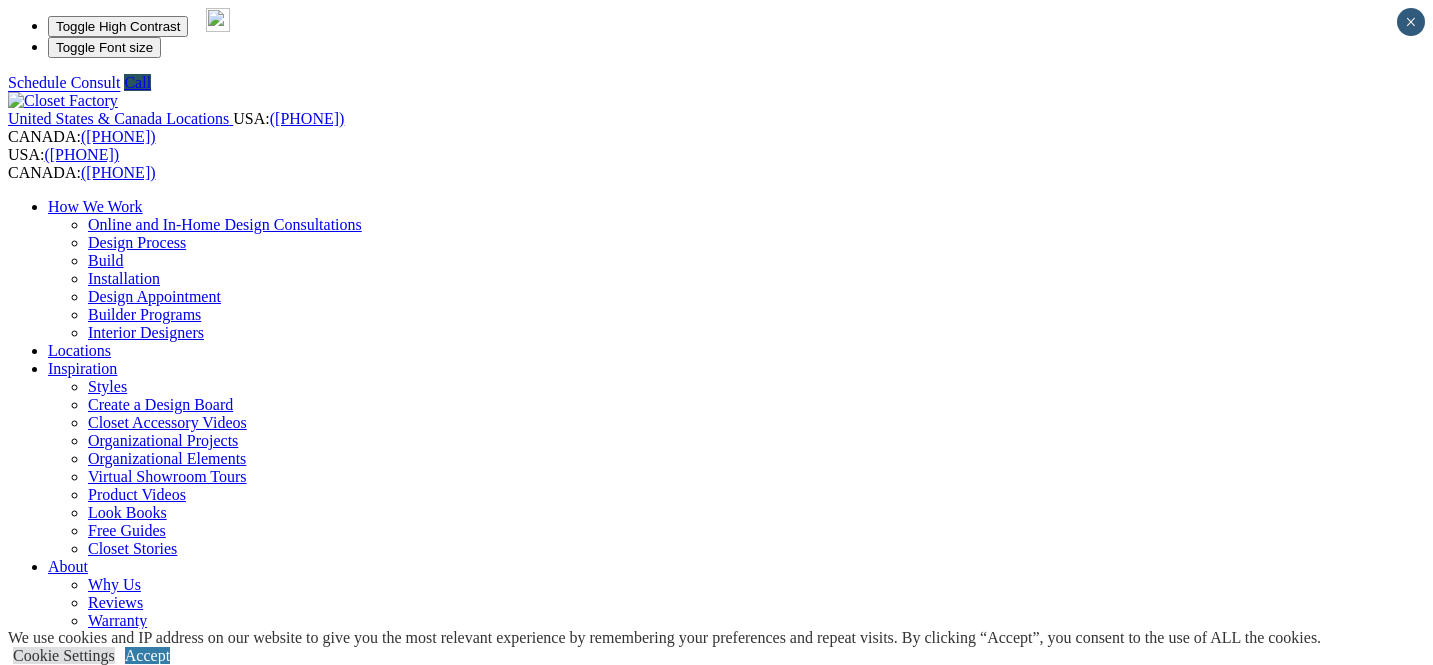 scroll, scrollTop: 0, scrollLeft: 0, axis: both 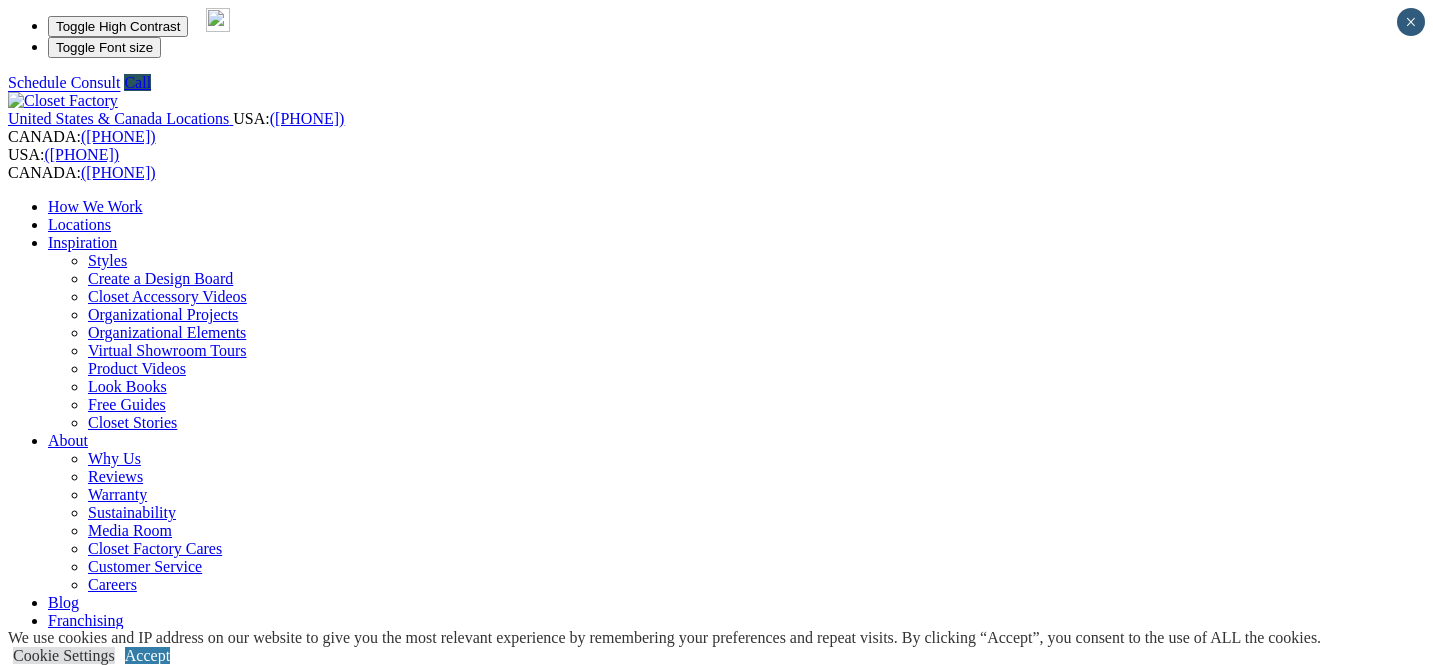 click on "Laundry Room" at bounding box center [96, 940] 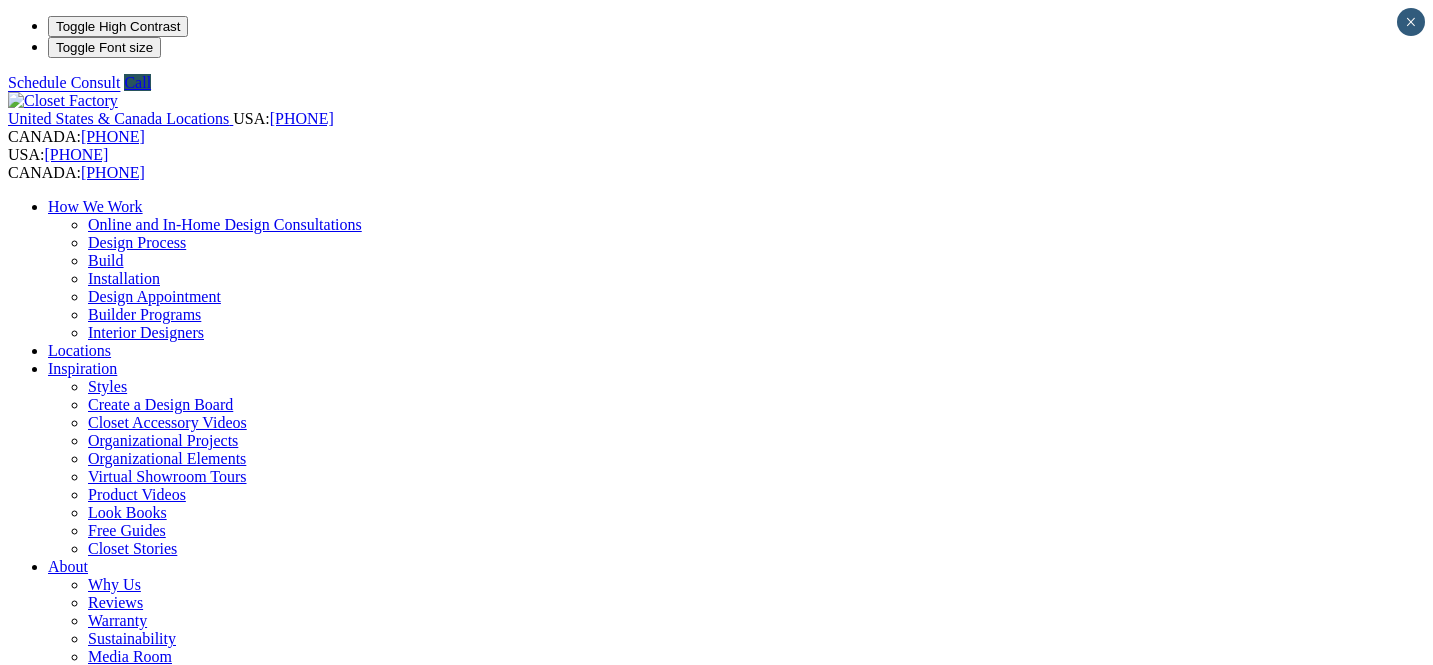 scroll, scrollTop: 0, scrollLeft: 0, axis: both 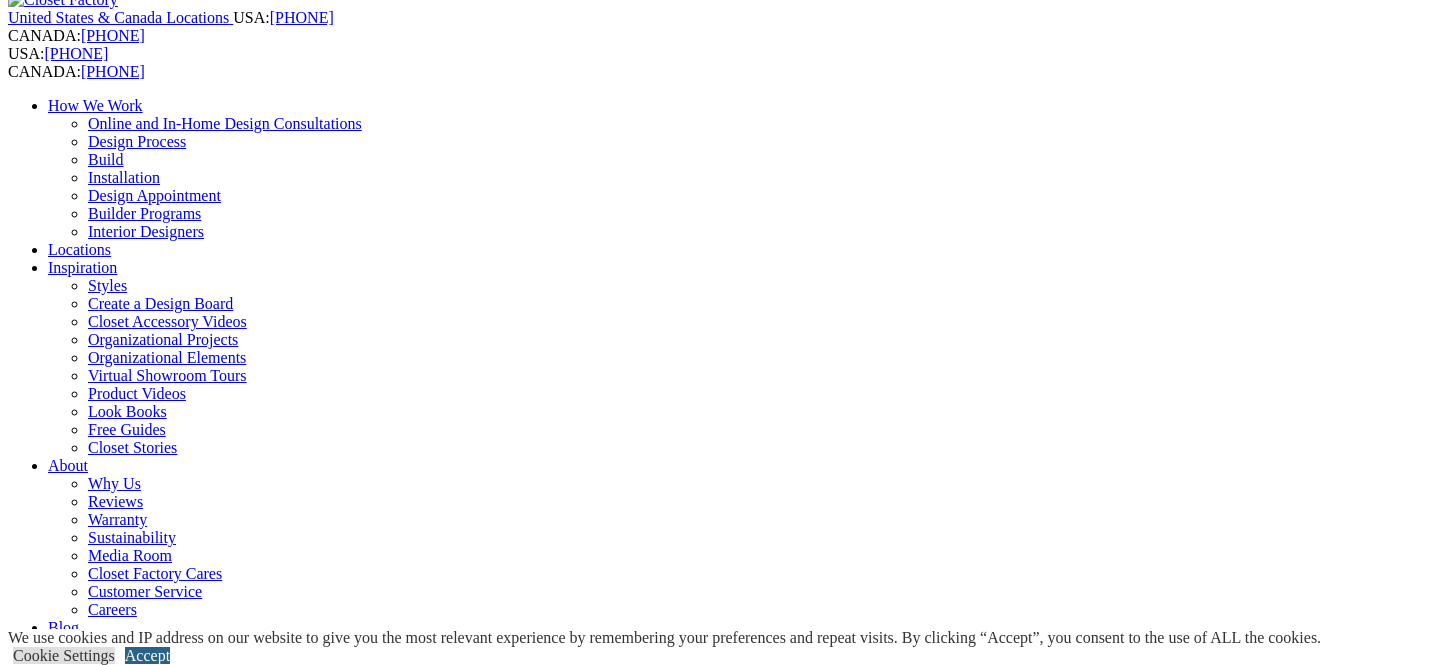 click on "Accept" at bounding box center [147, 655] 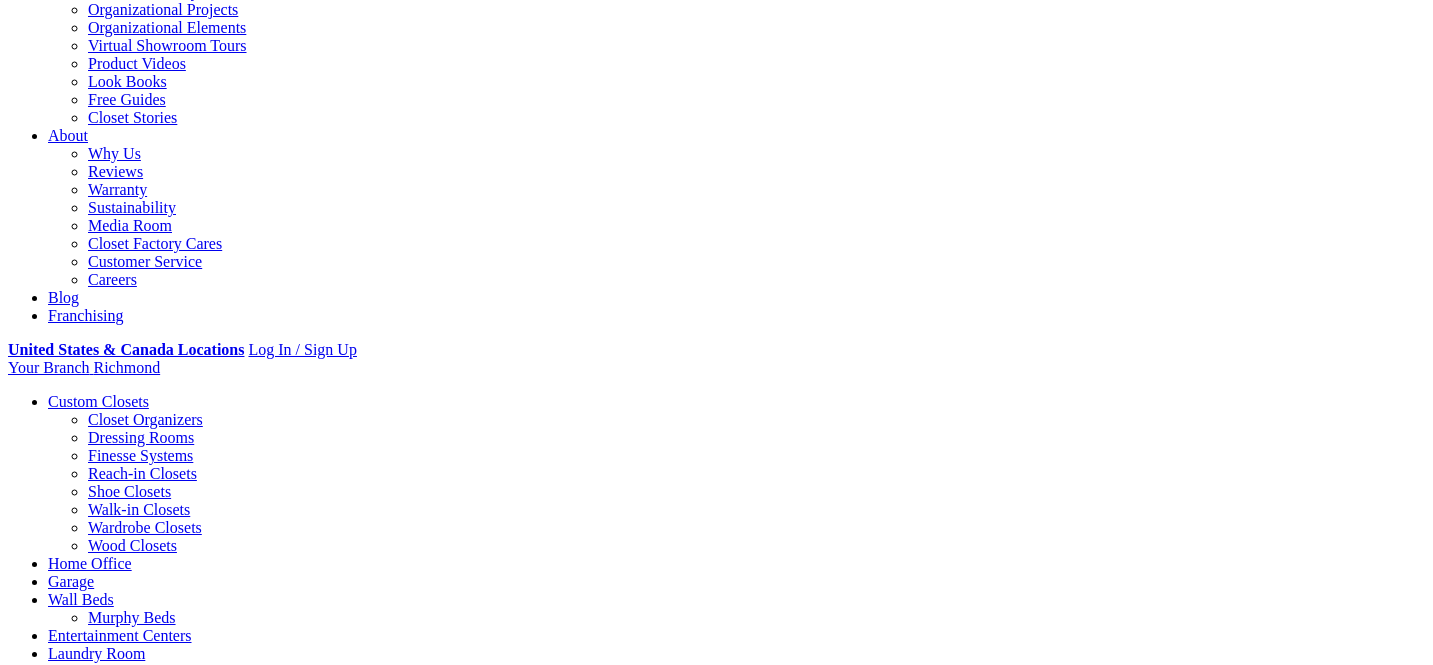 scroll, scrollTop: 433, scrollLeft: 0, axis: vertical 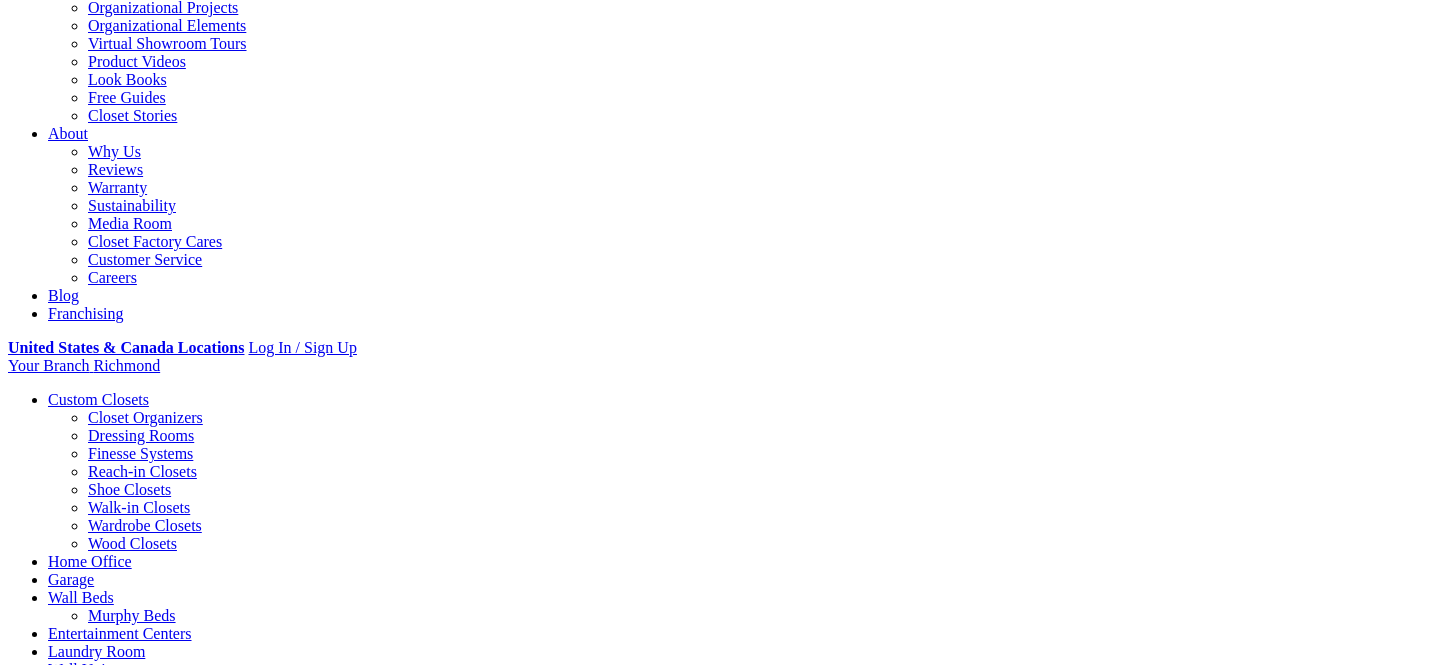 click on "Gallery" at bounding box center [111, 1986] 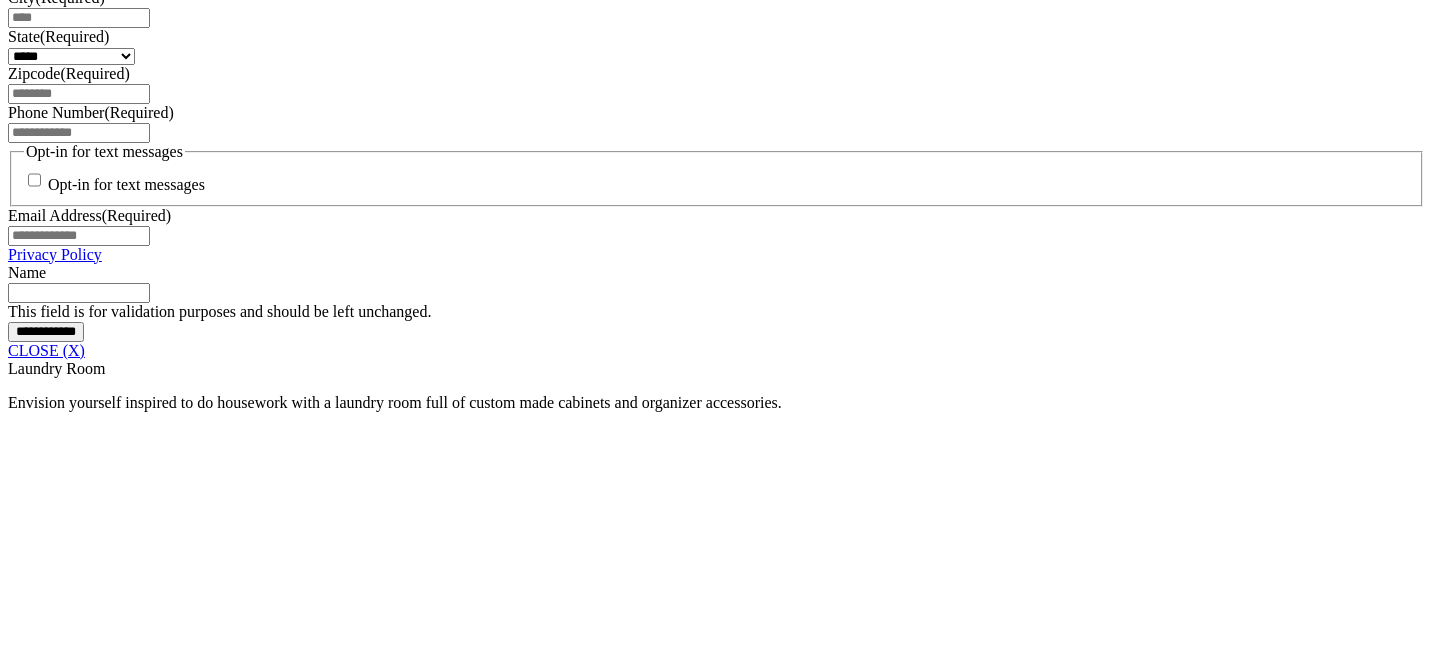 scroll, scrollTop: 1505, scrollLeft: 0, axis: vertical 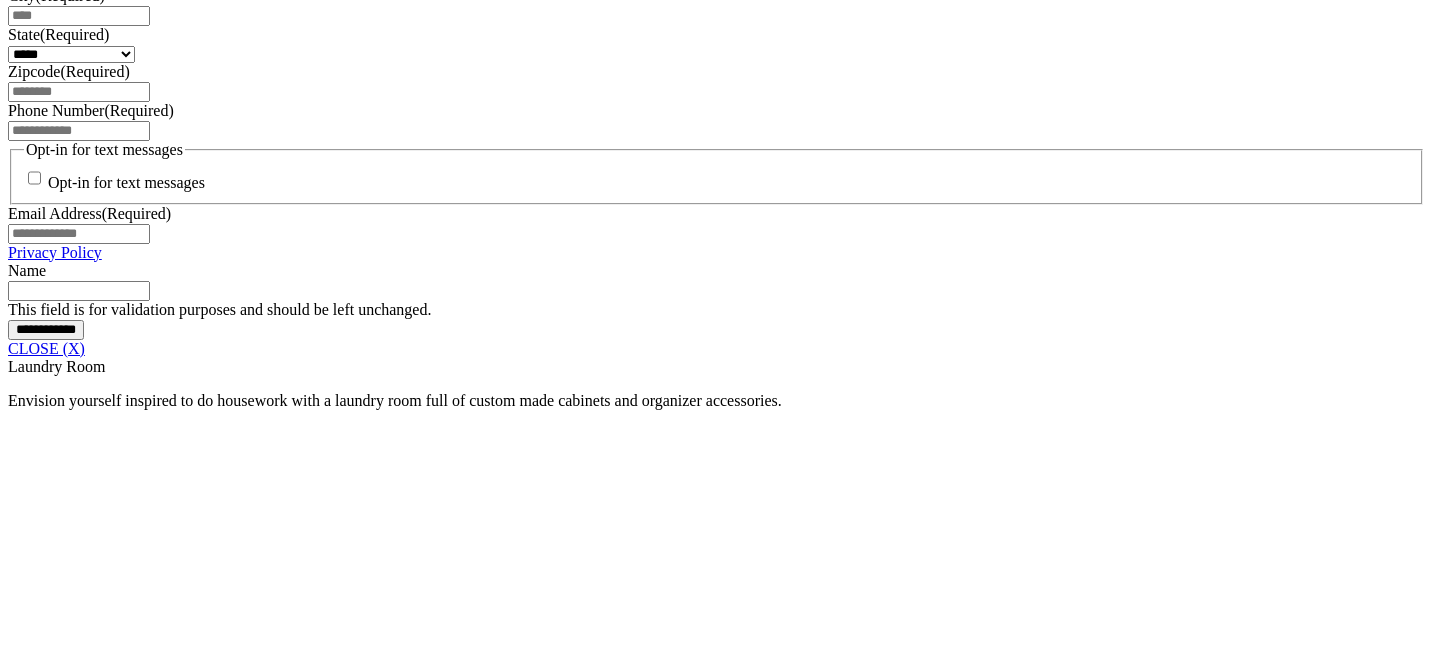 click at bounding box center (163, 1772) 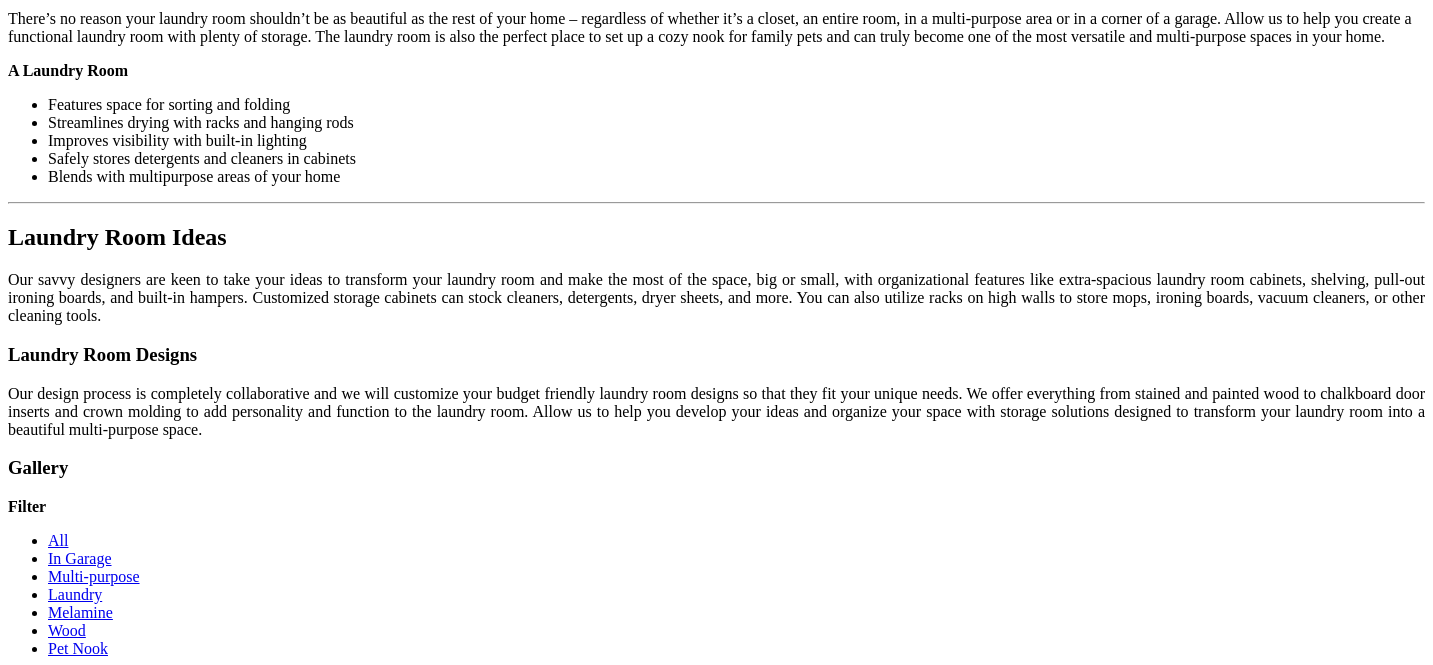 scroll, scrollTop: 2575, scrollLeft: 0, axis: vertical 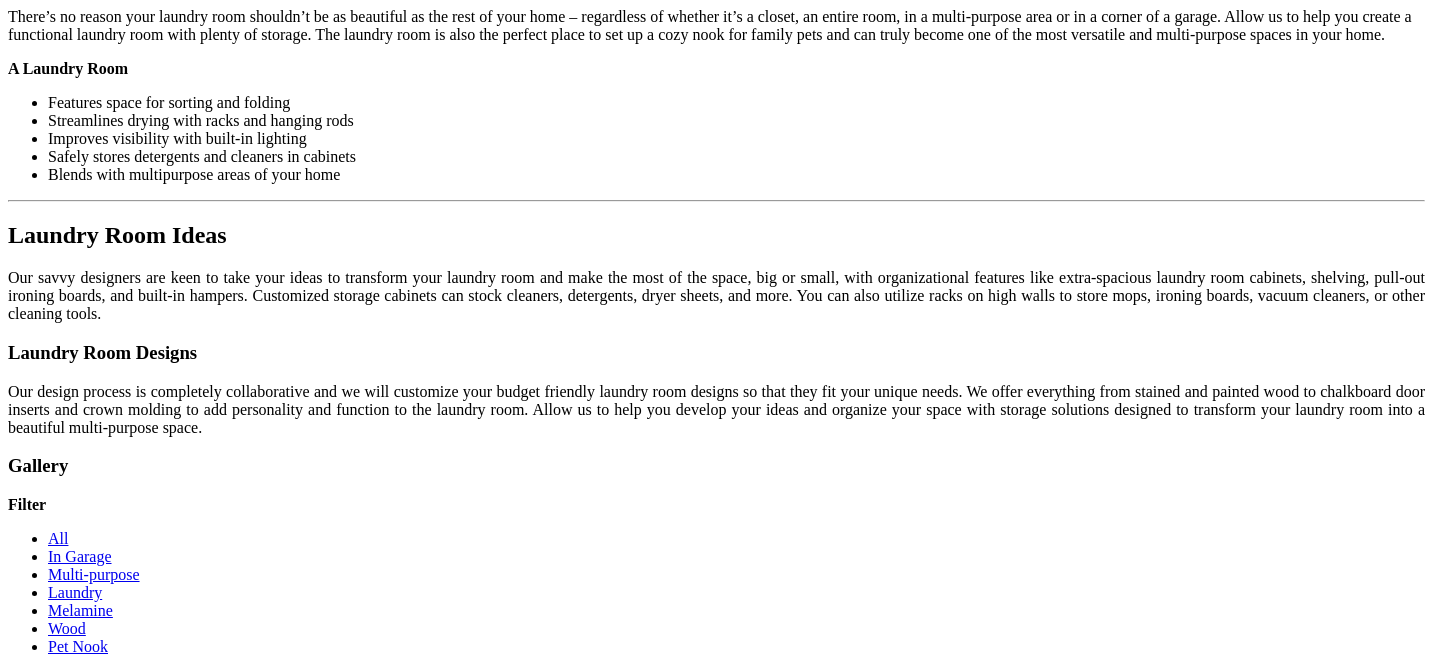 click on "Ironing Boards" at bounding box center (716, 1818) 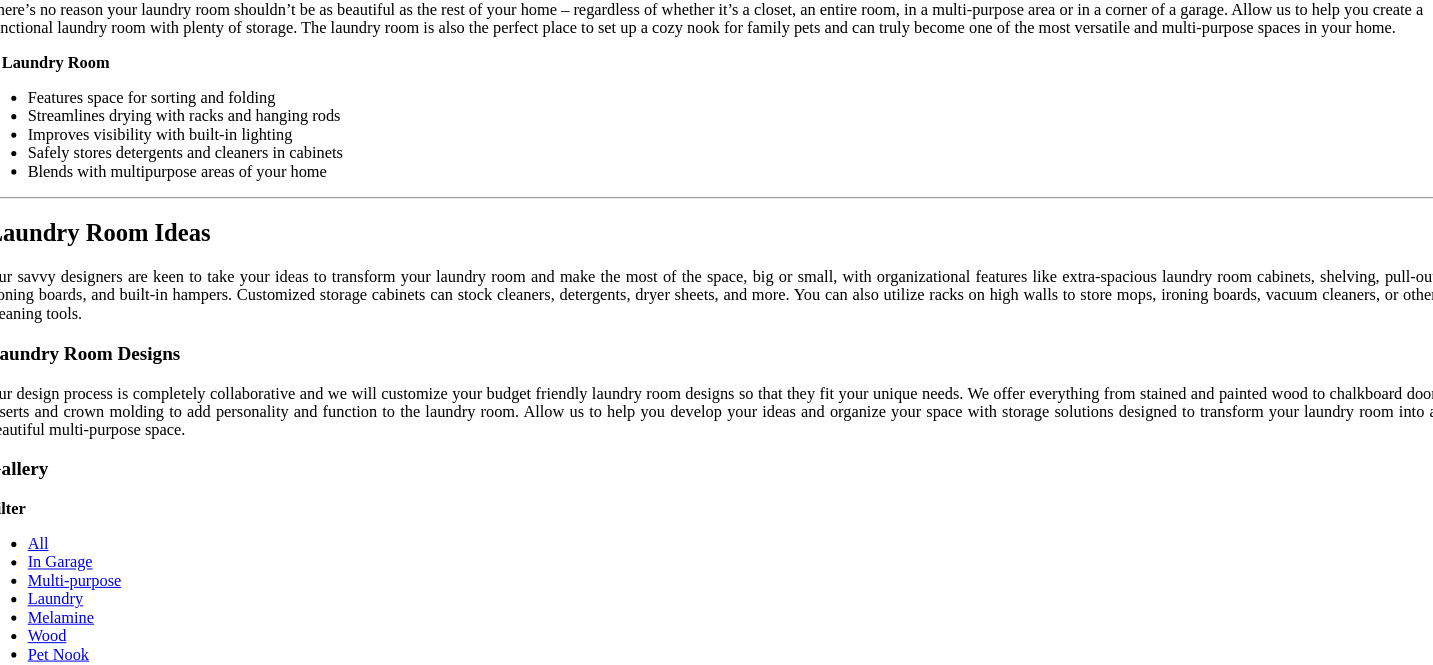 scroll, scrollTop: 2575, scrollLeft: 0, axis: vertical 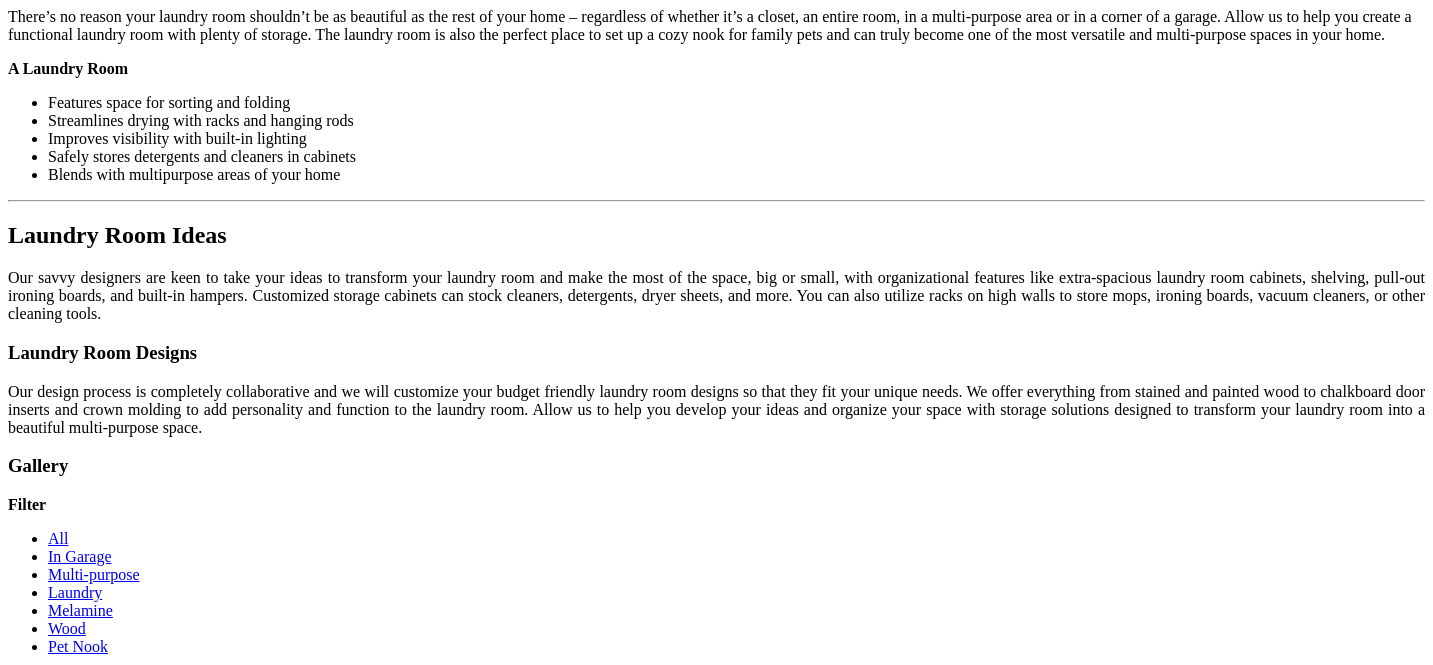 click at bounding box center (8, 35171) 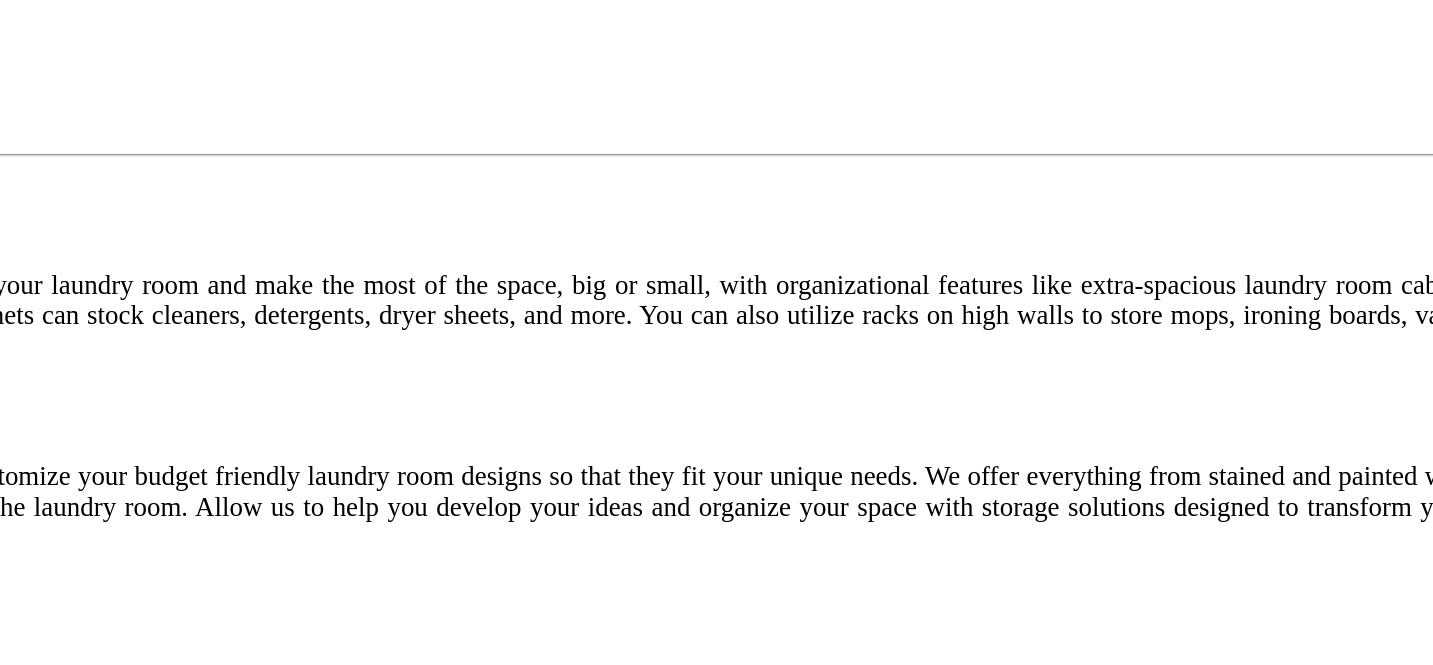click at bounding box center (59, 9104) 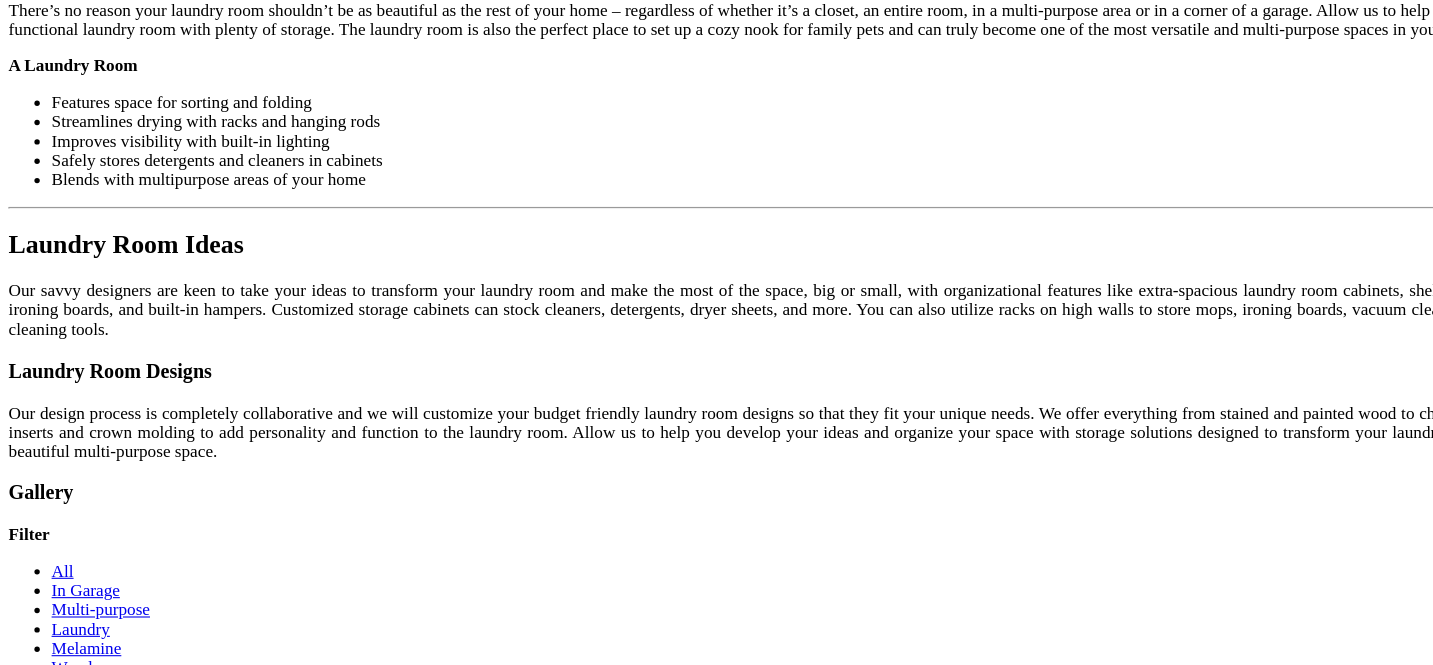 click on "Ironing Board in Drawer" at bounding box center [716, 10645] 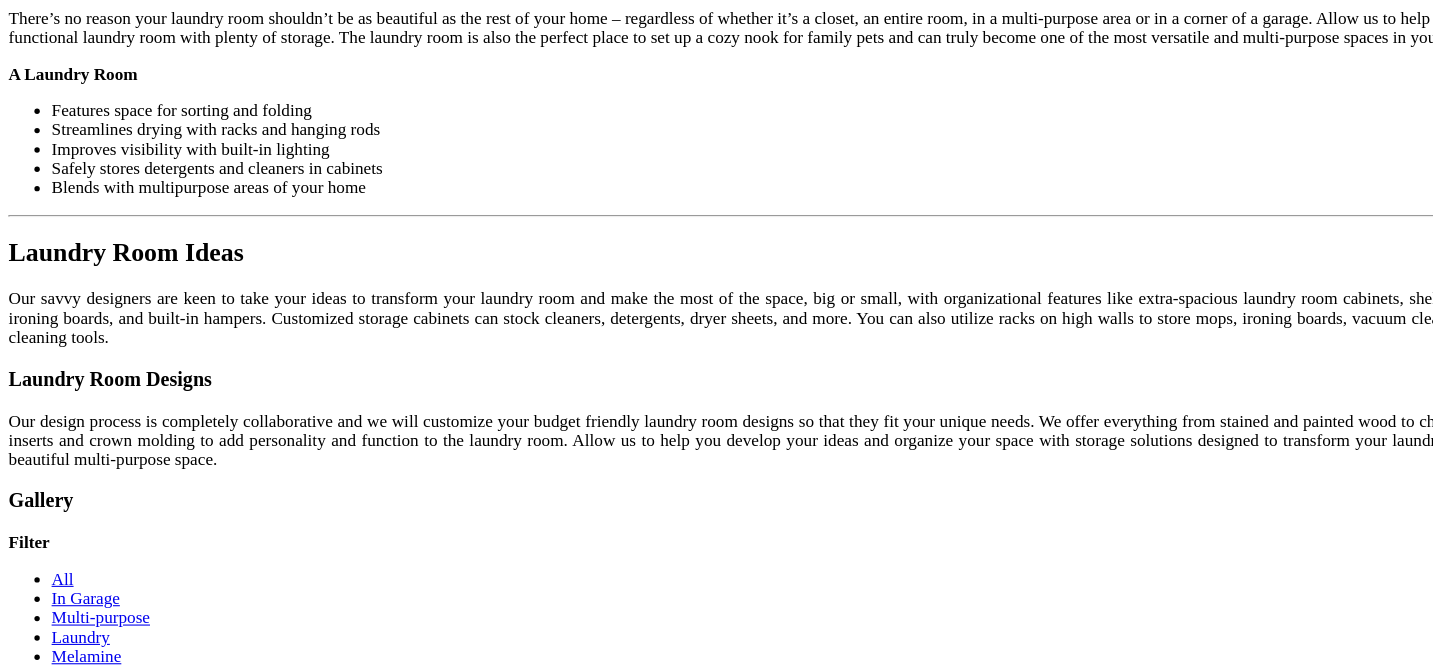 click at bounding box center (8, 34430) 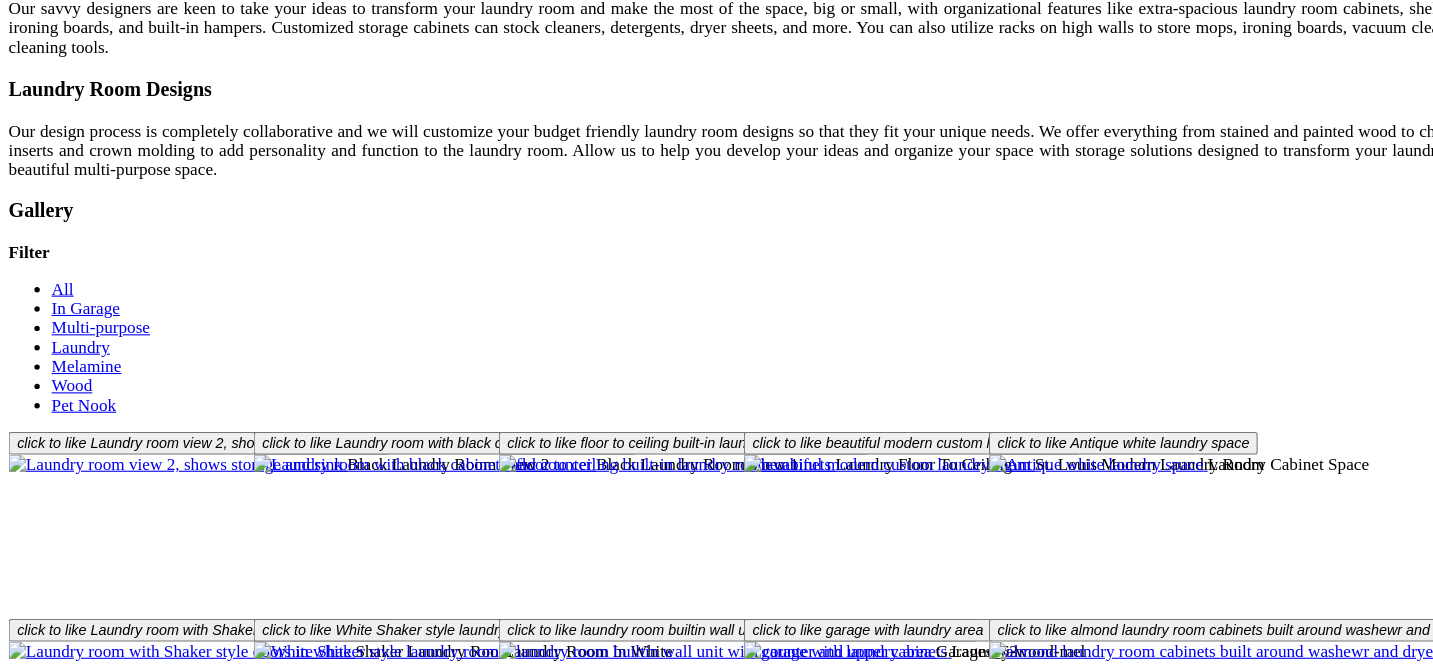 click on "Home Office" at bounding box center (90, -1725) 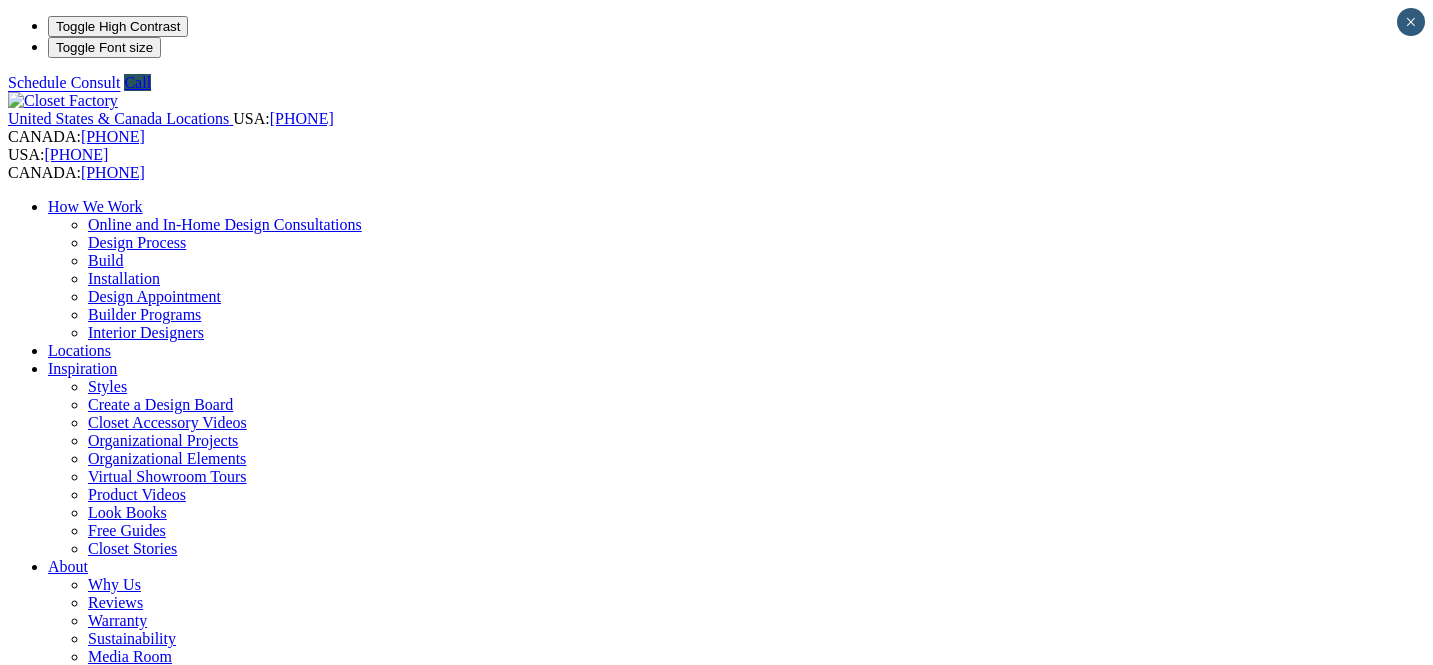scroll, scrollTop: 0, scrollLeft: 0, axis: both 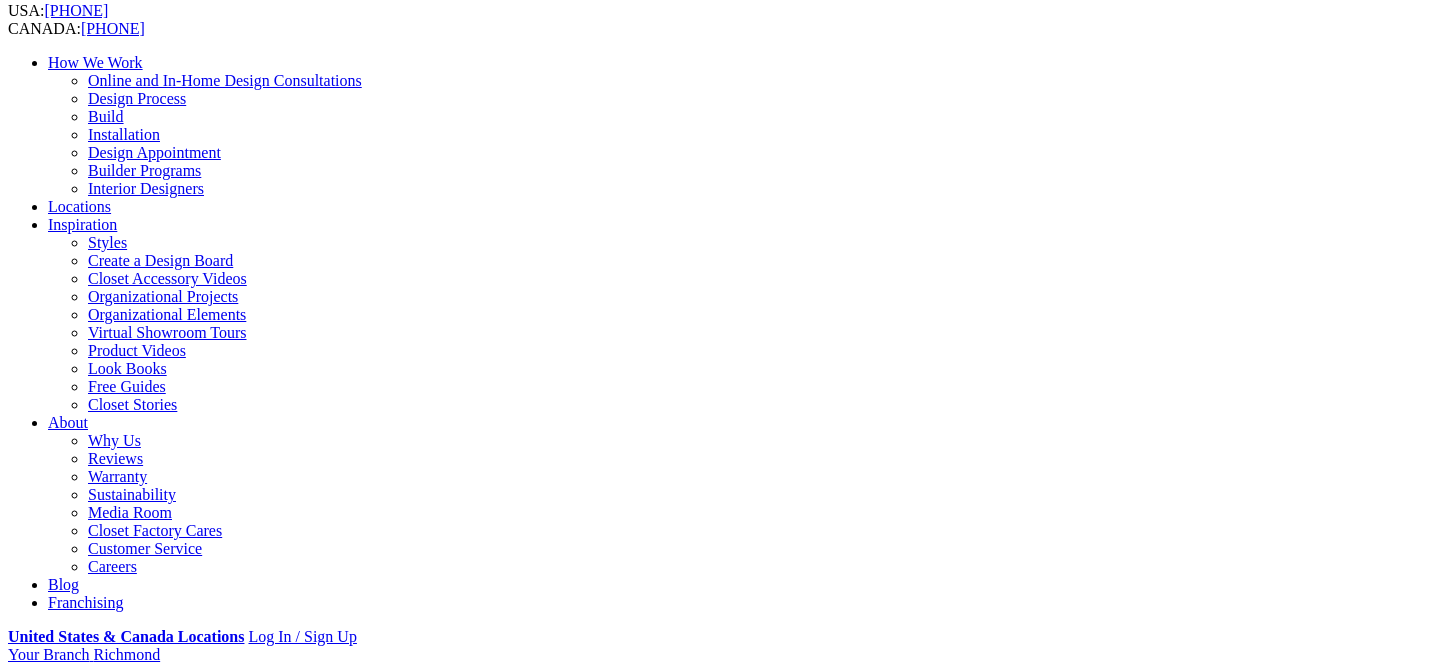 click on "Gallery" at bounding box center (111, 2343) 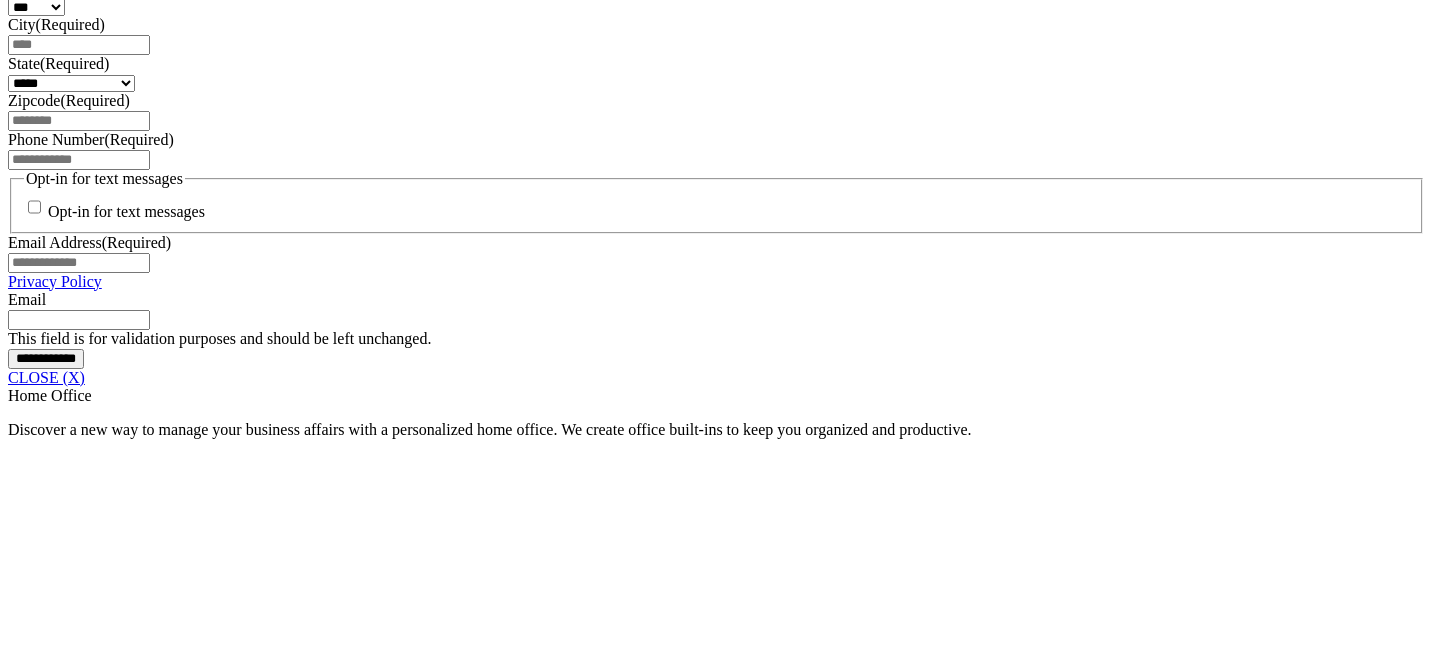 scroll, scrollTop: 1500, scrollLeft: 0, axis: vertical 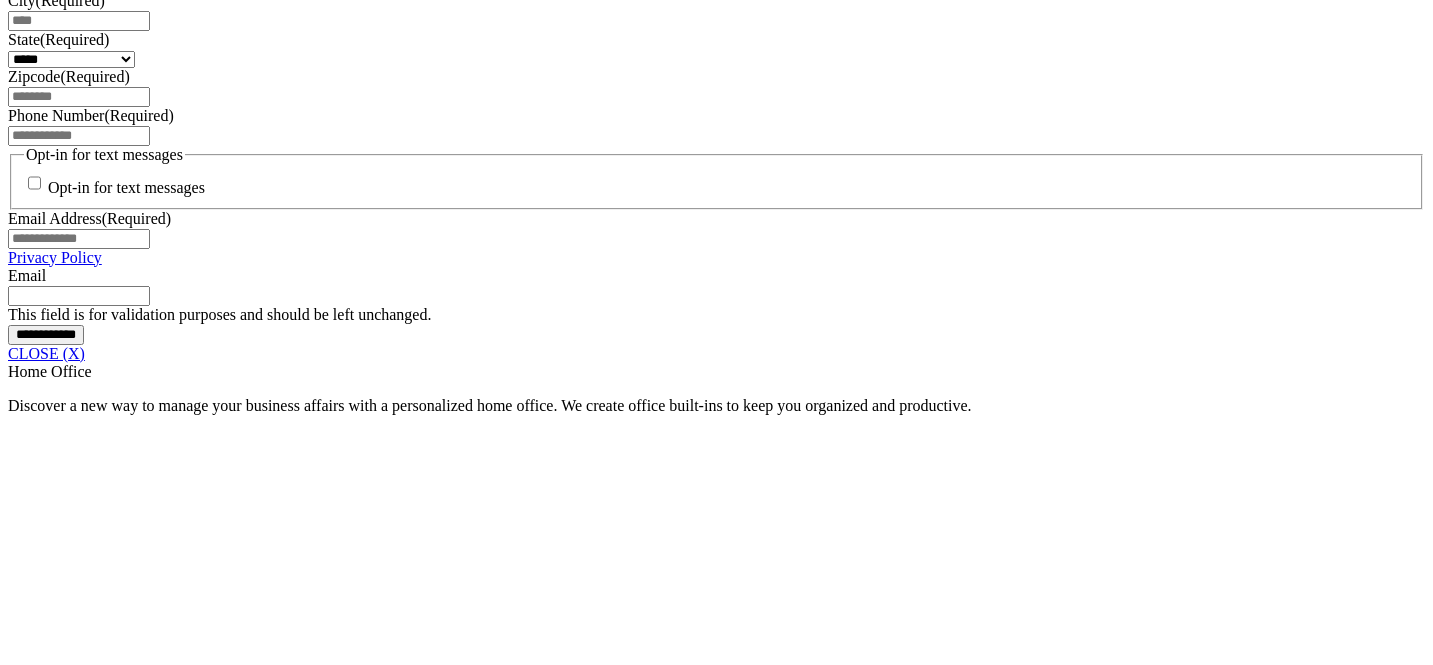 click at bounding box center [330, 1881] 